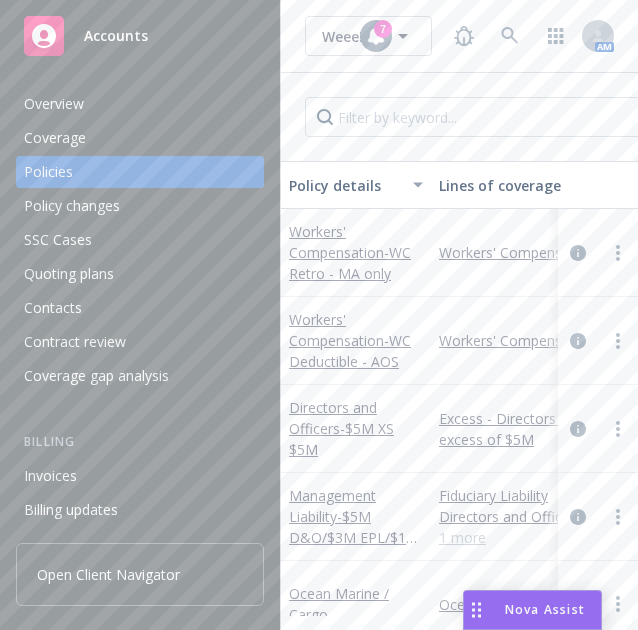scroll, scrollTop: 0, scrollLeft: 0, axis: both 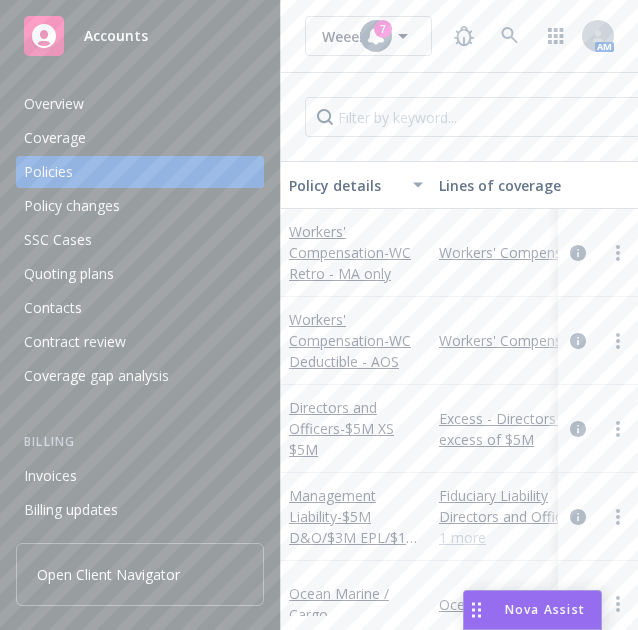 click on "Weee! Inc. Weee! Inc.  7 AM" at bounding box center [459, 36] 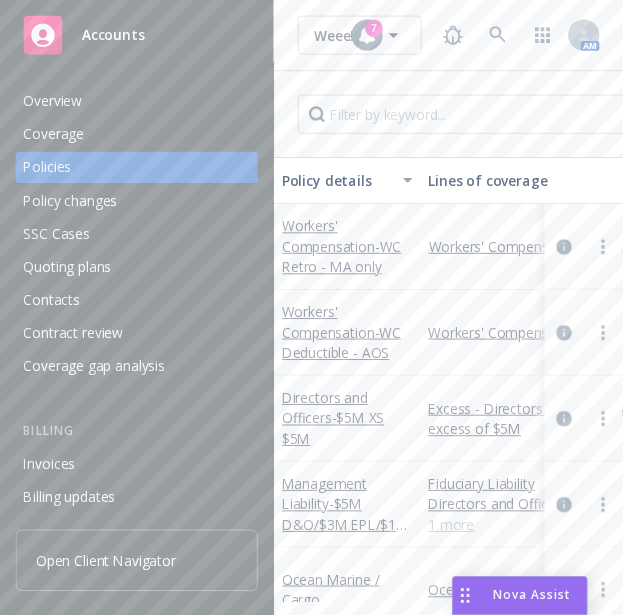 scroll, scrollTop: 0, scrollLeft: 7, axis: horizontal 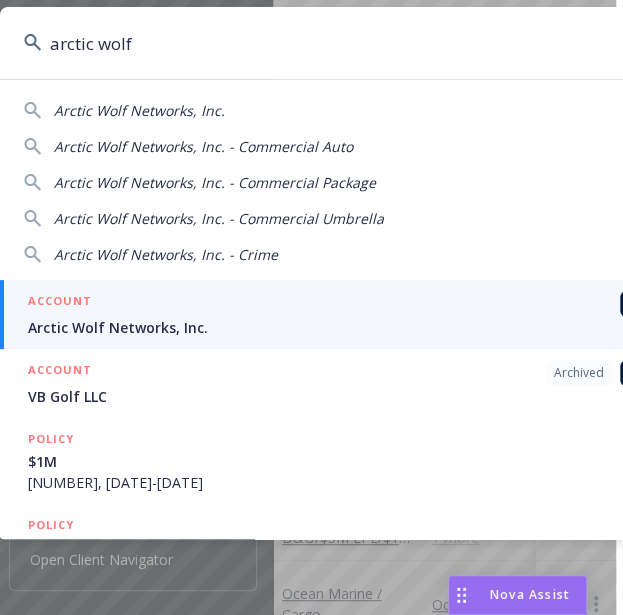 type on "arctic wolf" 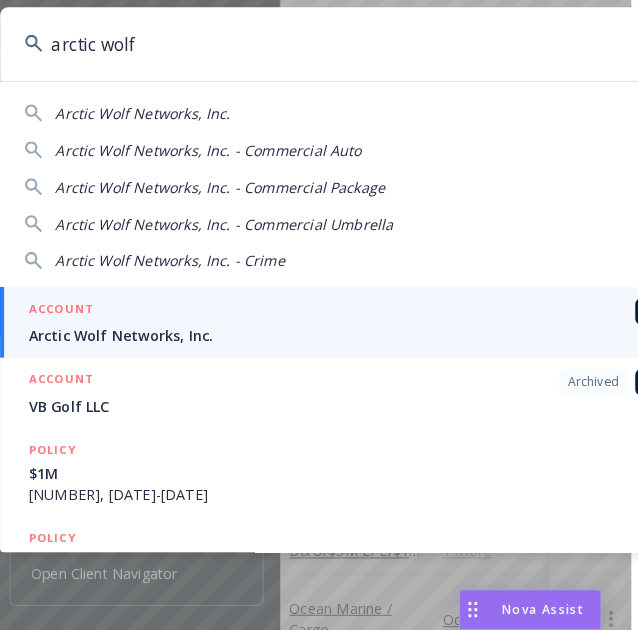 scroll, scrollTop: 0, scrollLeft: 0, axis: both 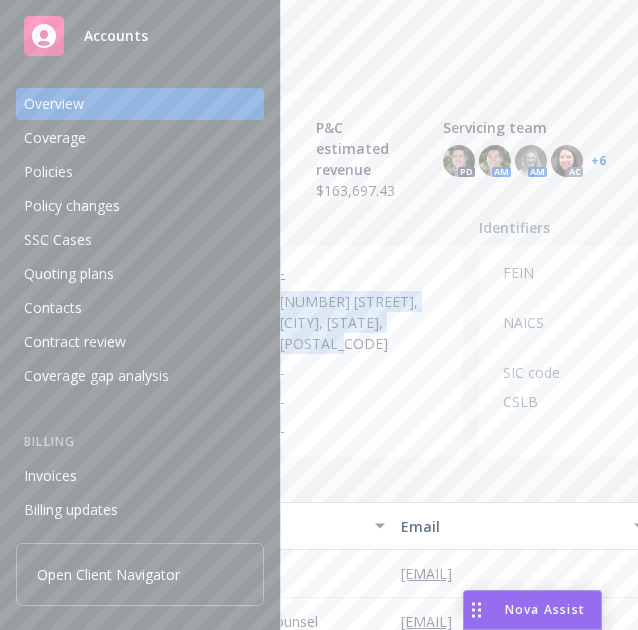 drag, startPoint x: 501, startPoint y: 294, endPoint x: 438, endPoint y: 317, distance: 67.06713 